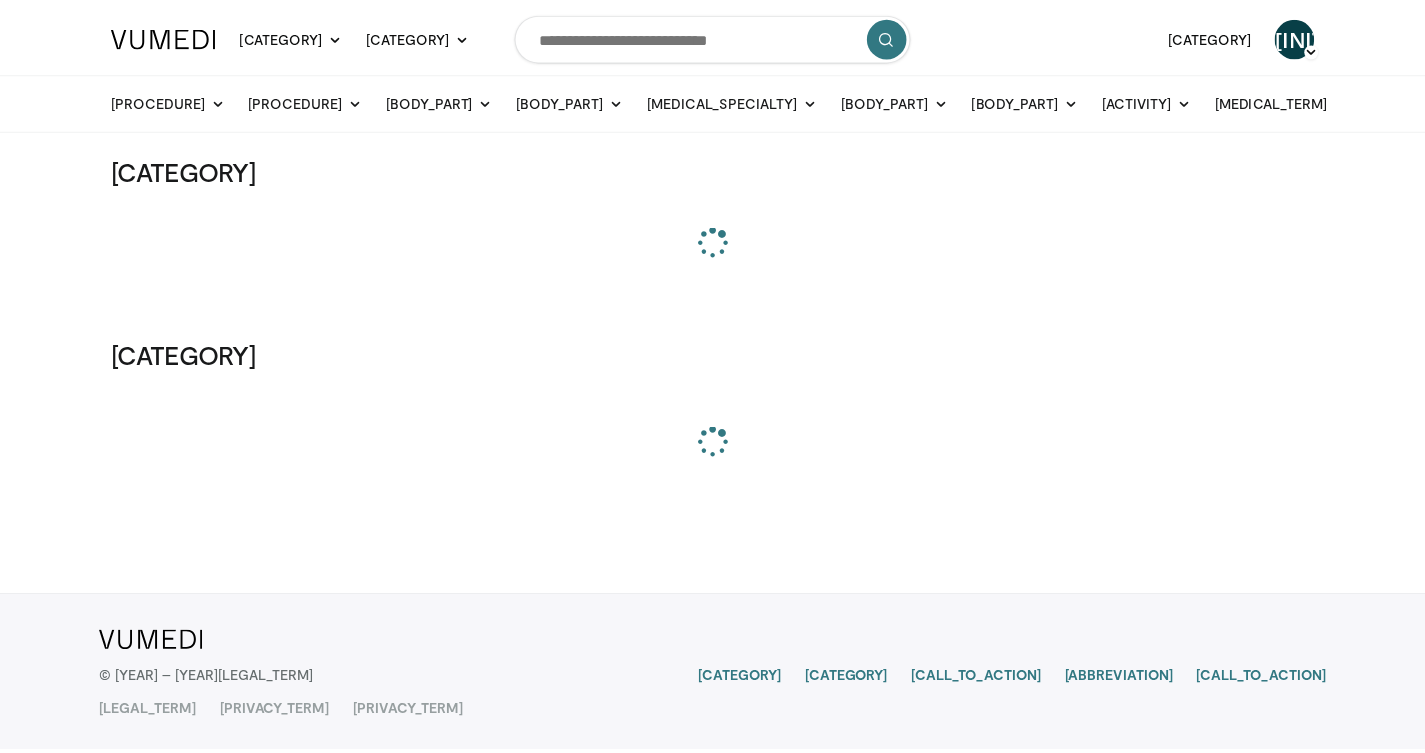 scroll, scrollTop: 0, scrollLeft: 0, axis: both 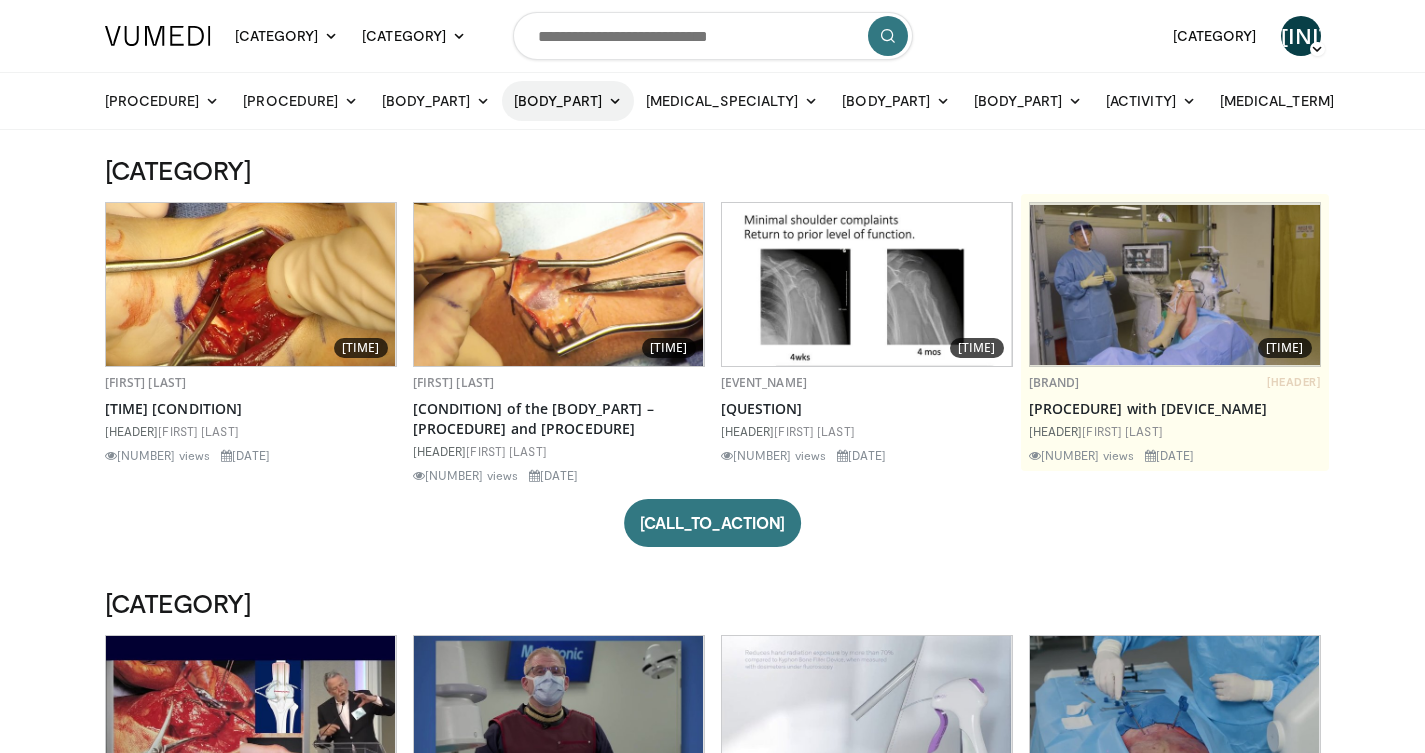 click on "[BODY_PART]" at bounding box center [568, 101] 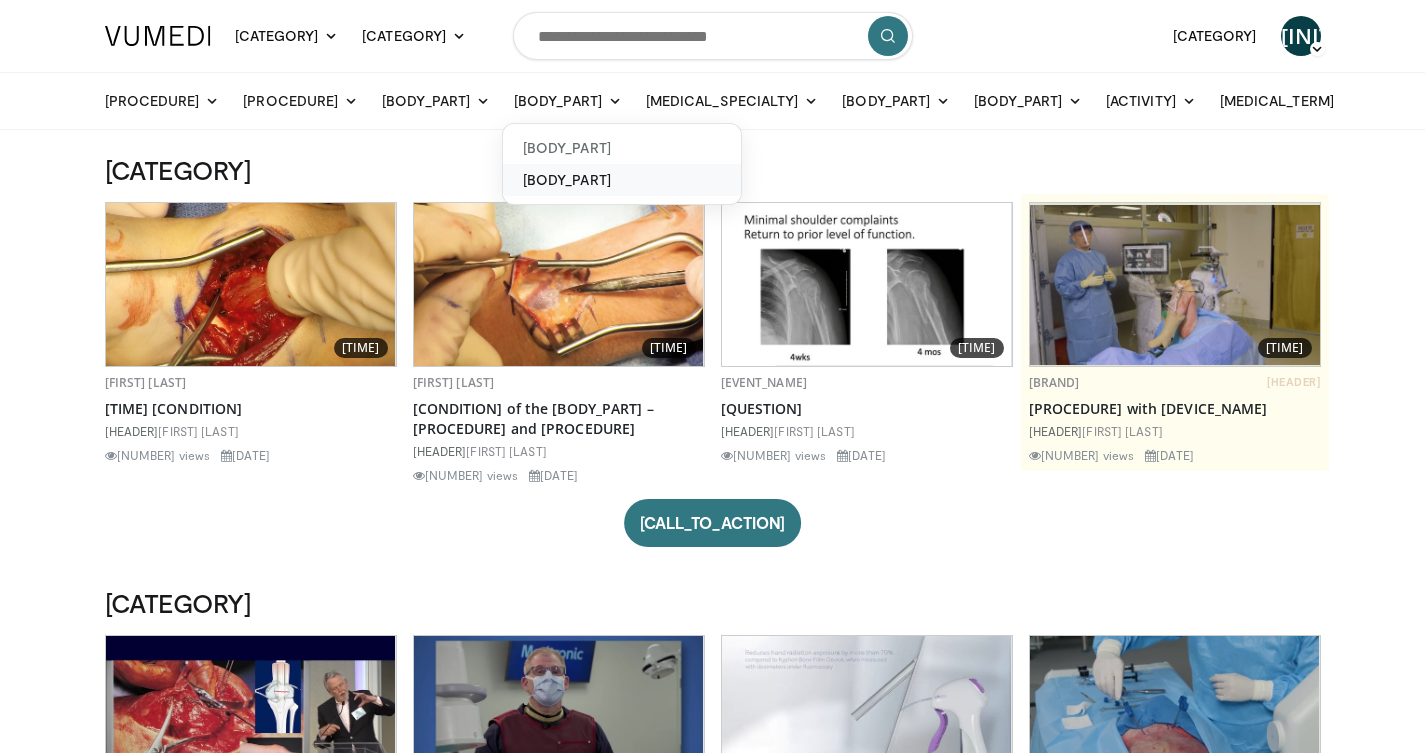 click on "Wrist" at bounding box center (622, 180) 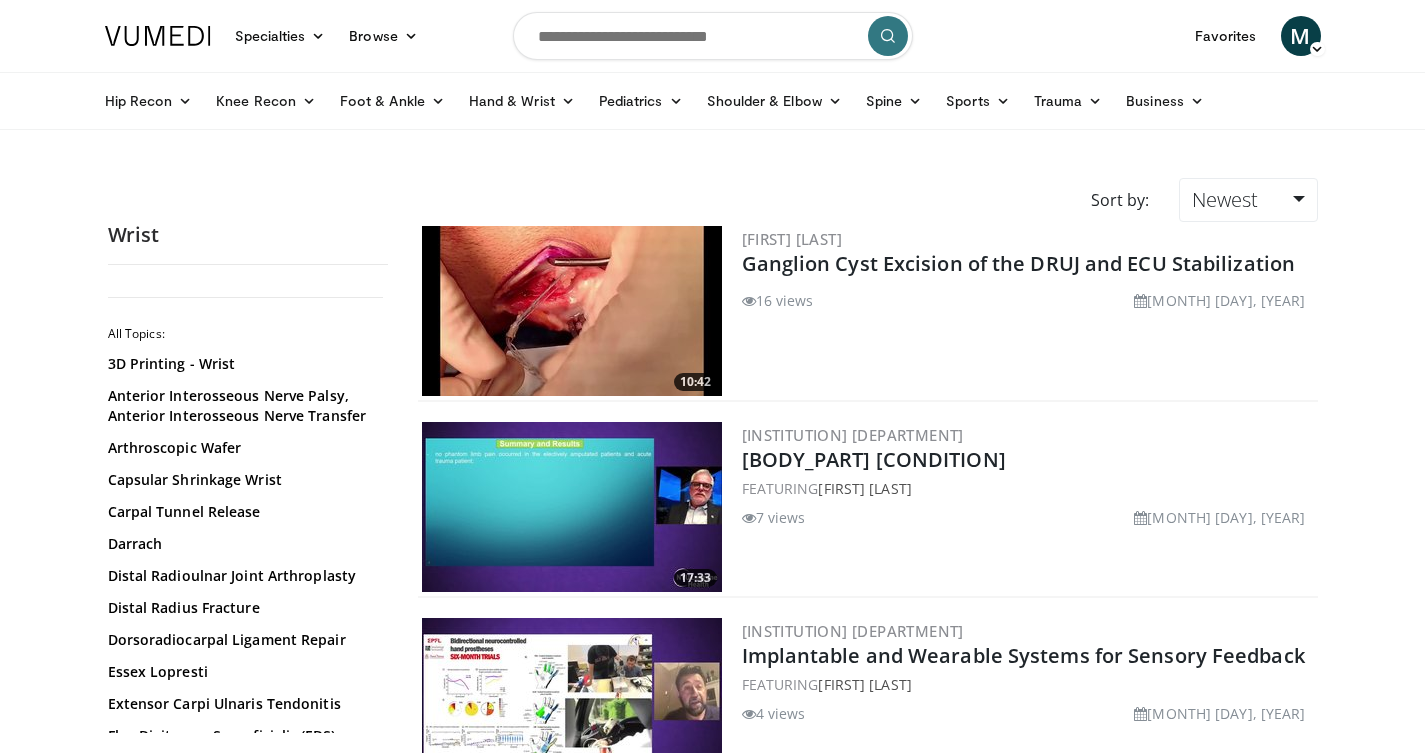 scroll, scrollTop: 0, scrollLeft: 0, axis: both 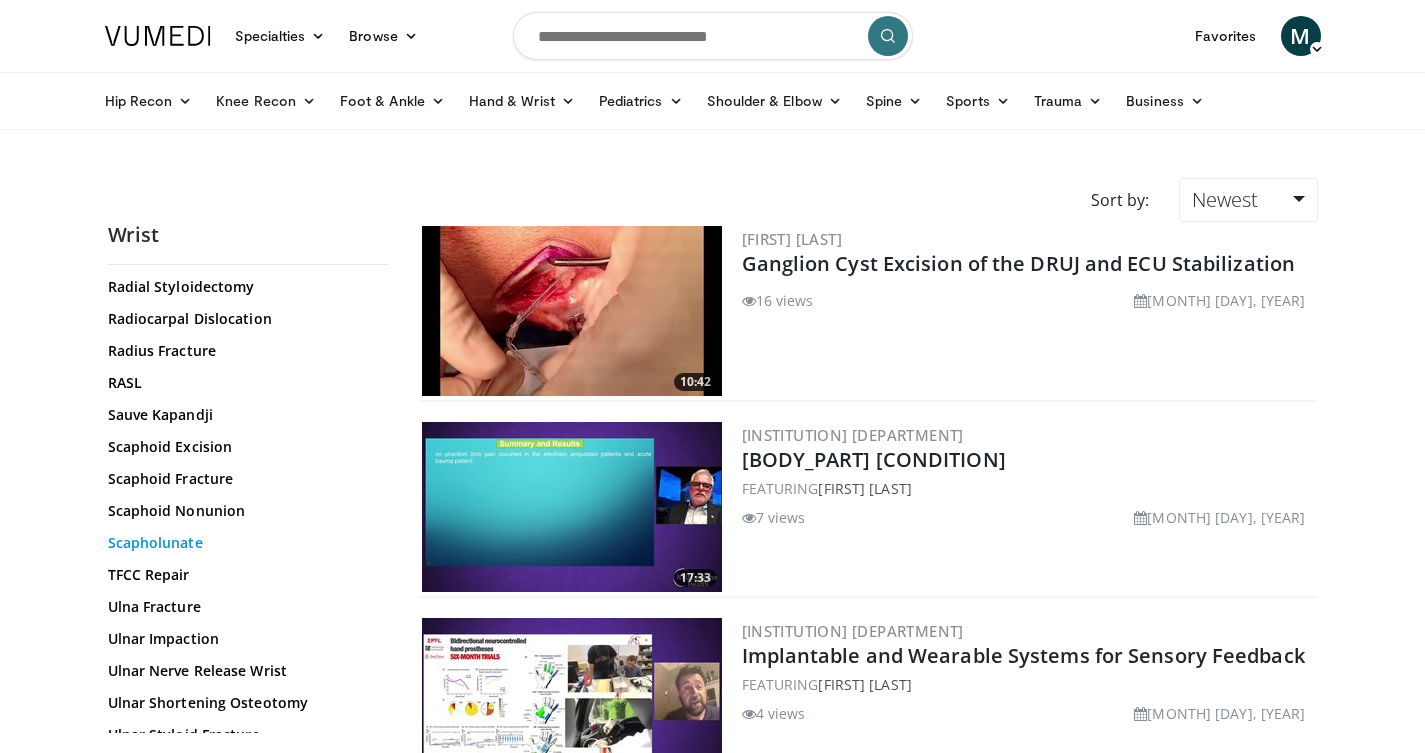 click on "Scapholunate" at bounding box center (243, 543) 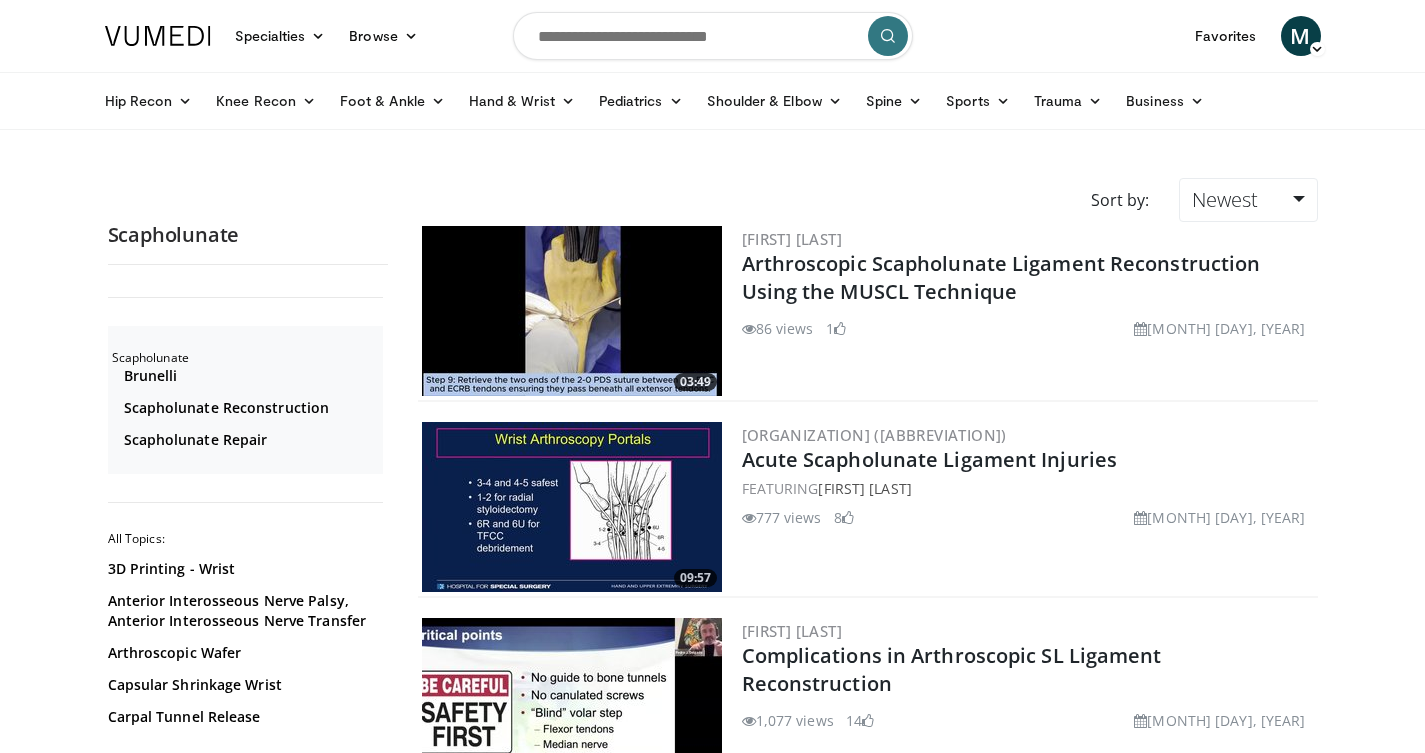 scroll, scrollTop: 0, scrollLeft: 0, axis: both 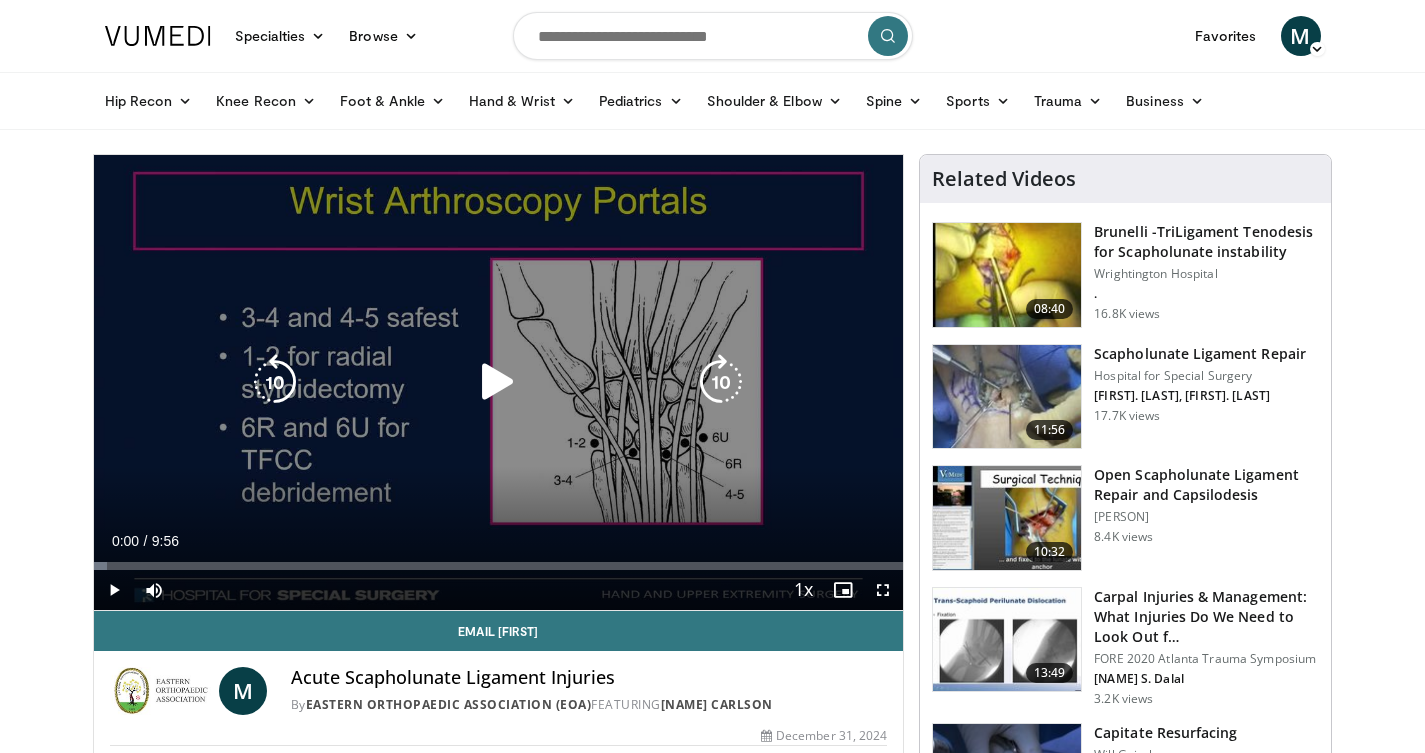 click on "[TIME]
Tap to unmute" at bounding box center (499, 382) 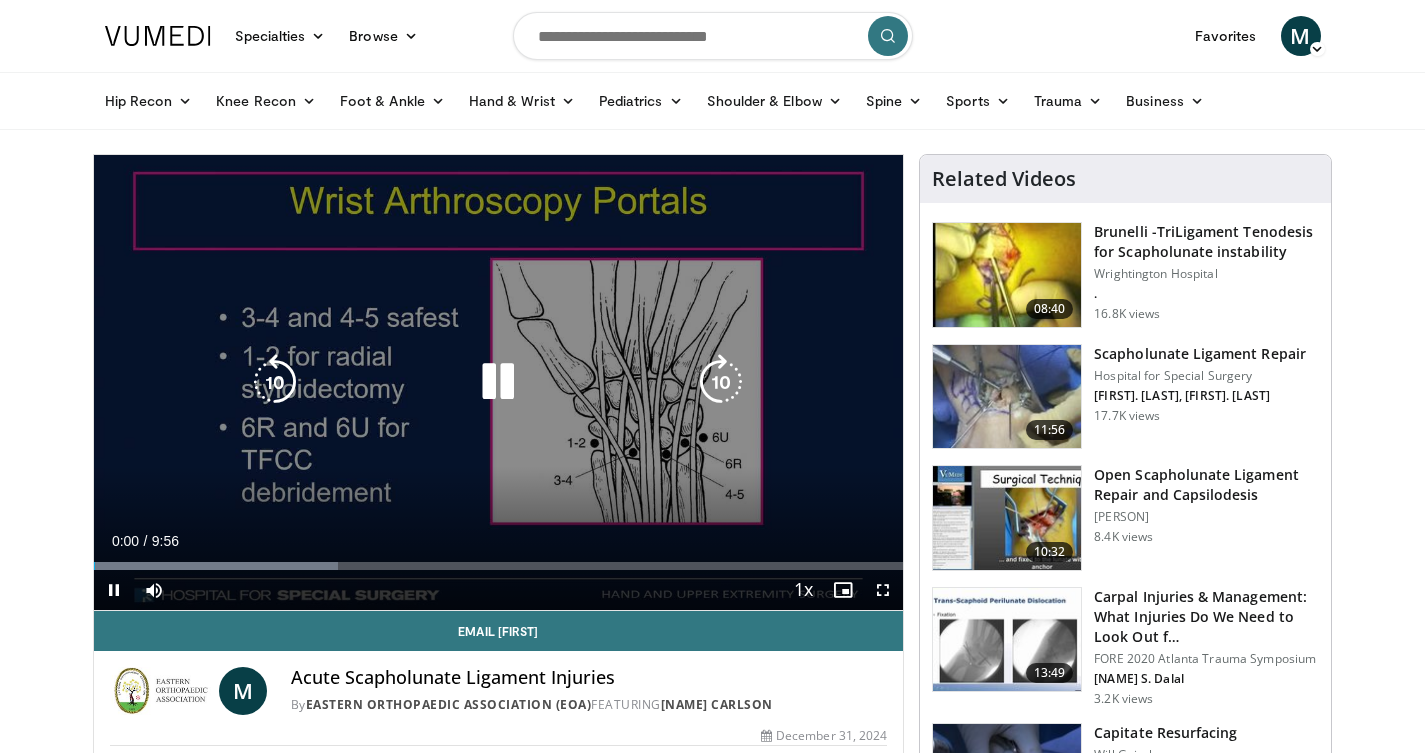 click at bounding box center (498, 382) 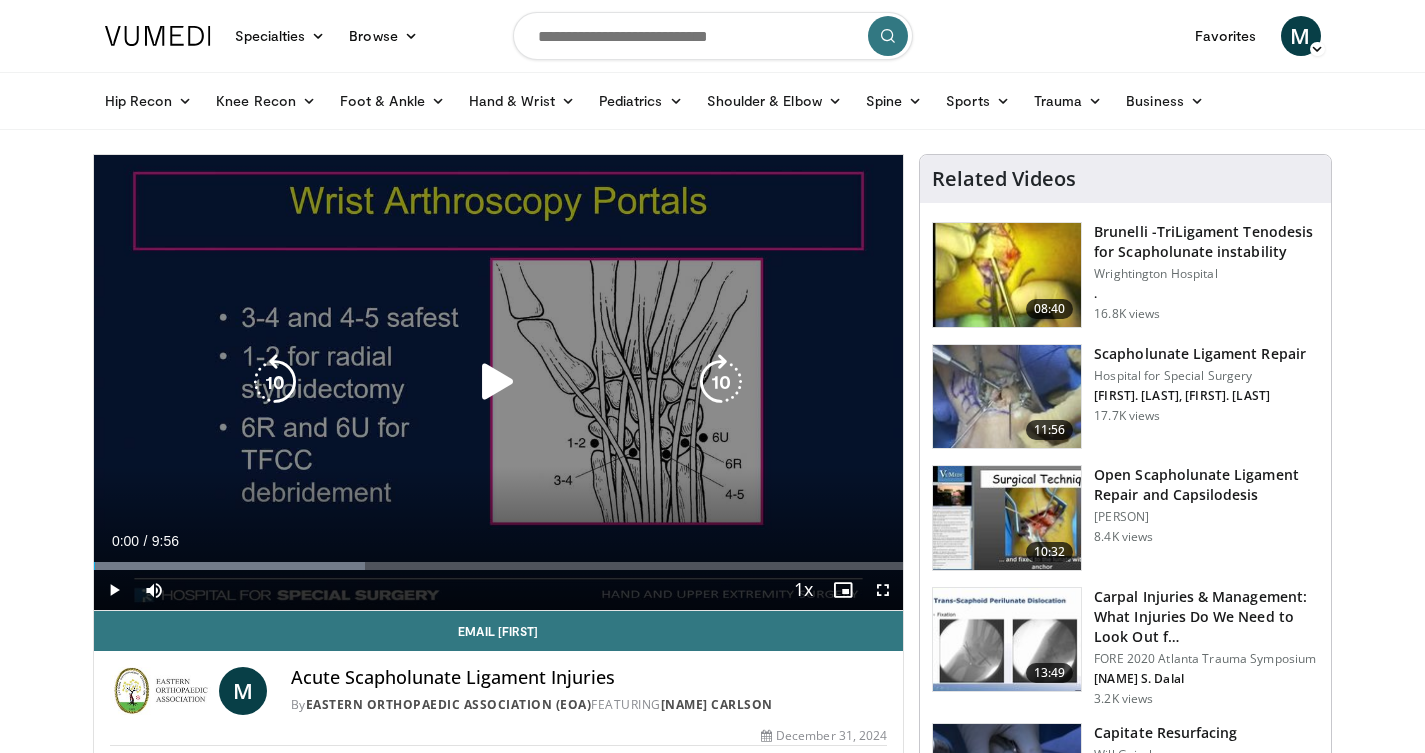 click at bounding box center [498, 382] 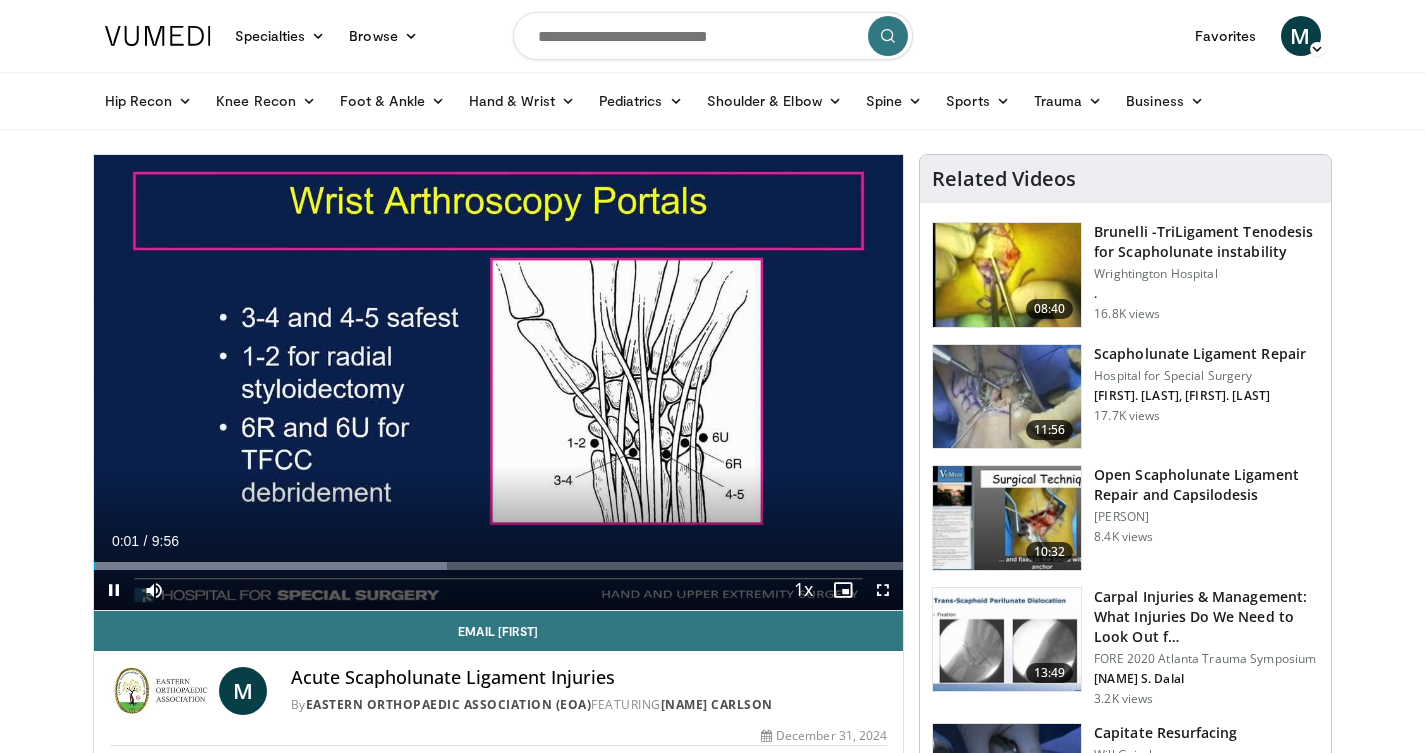 click at bounding box center [883, 590] 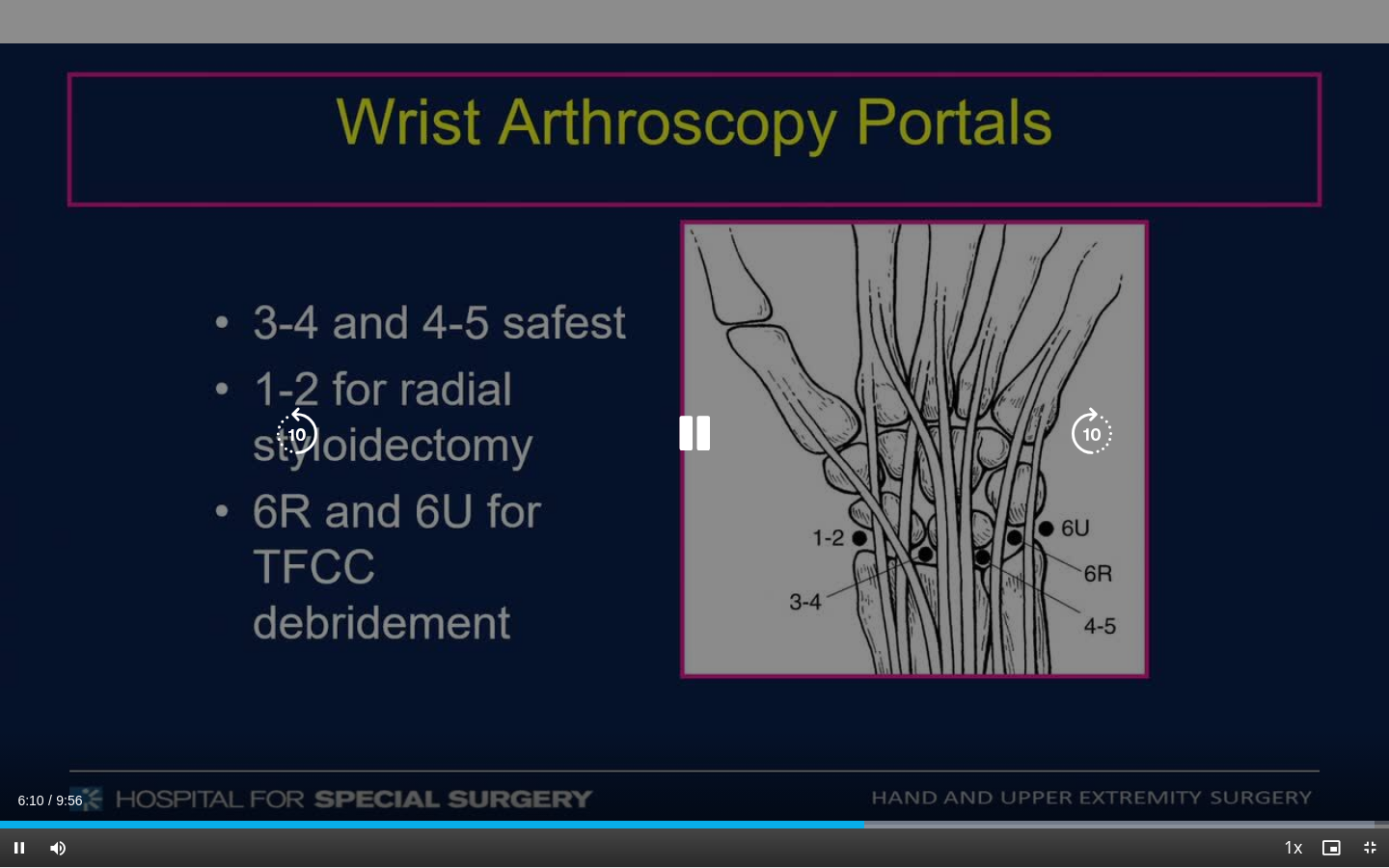 click at bounding box center (297, 434) 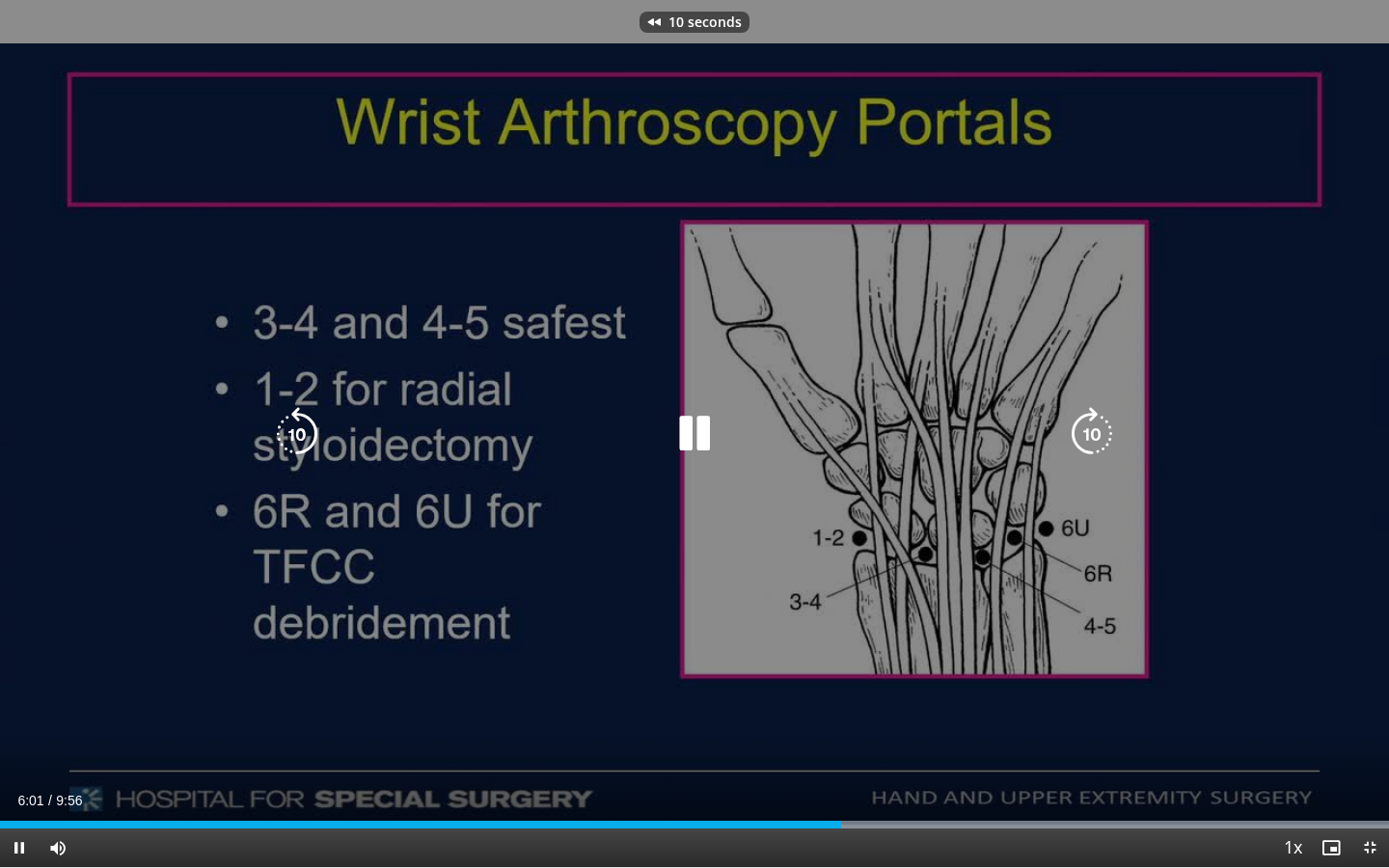 click on "[TIME]
Tap to unmute" at bounding box center [694, 433] 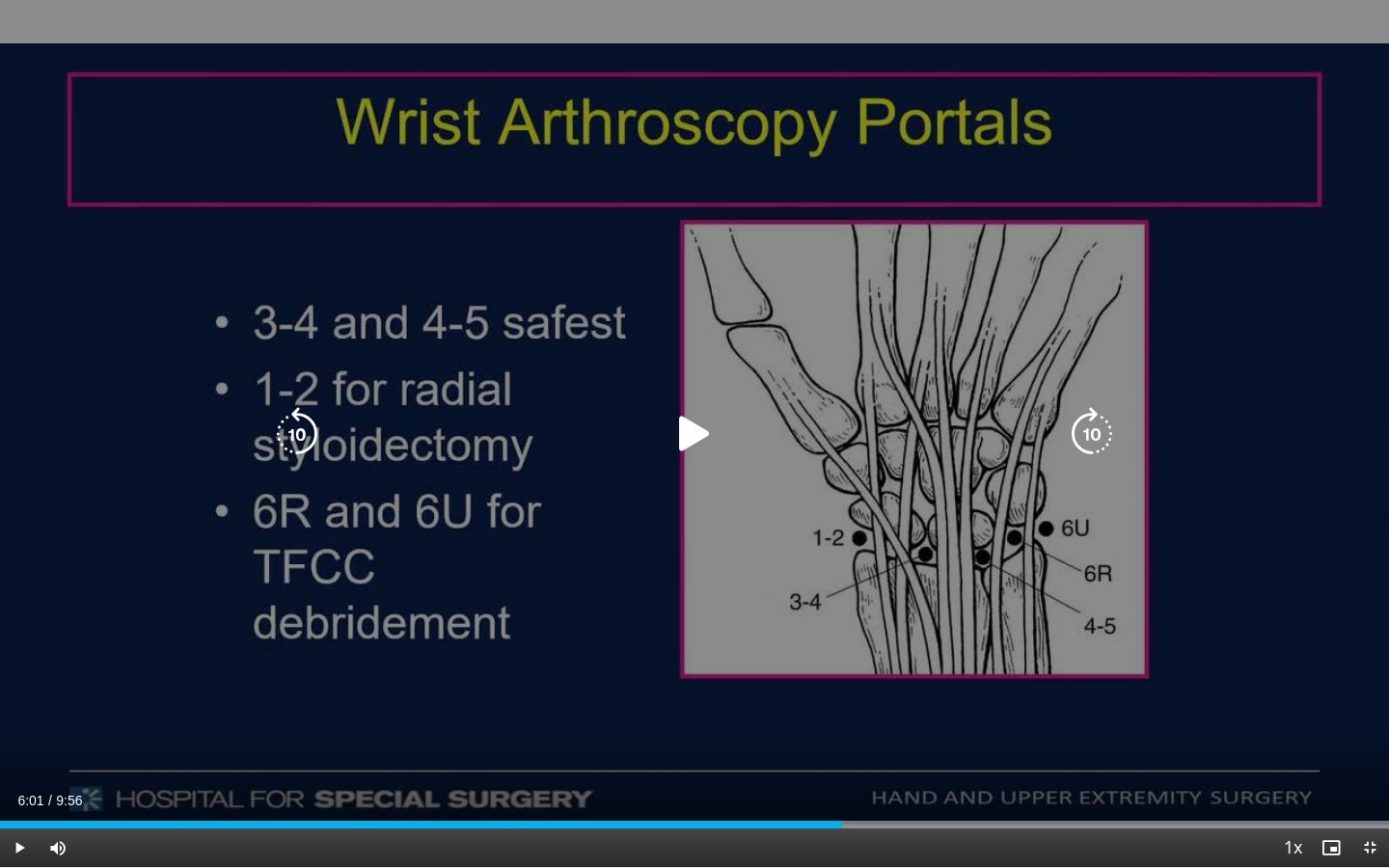 click at bounding box center (694, 434) 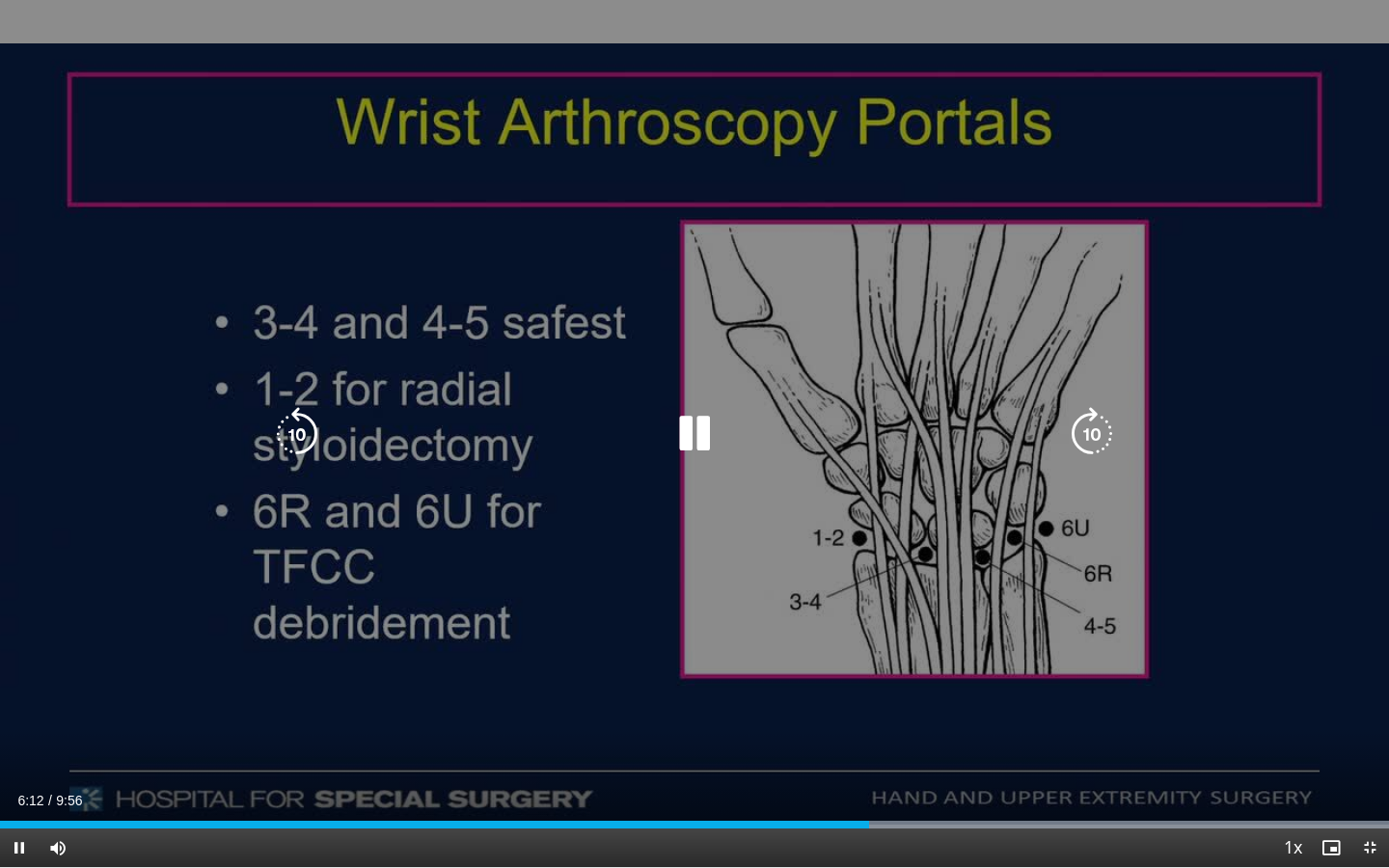 click on "[TIME]
Tap to unmute" at bounding box center (694, 433) 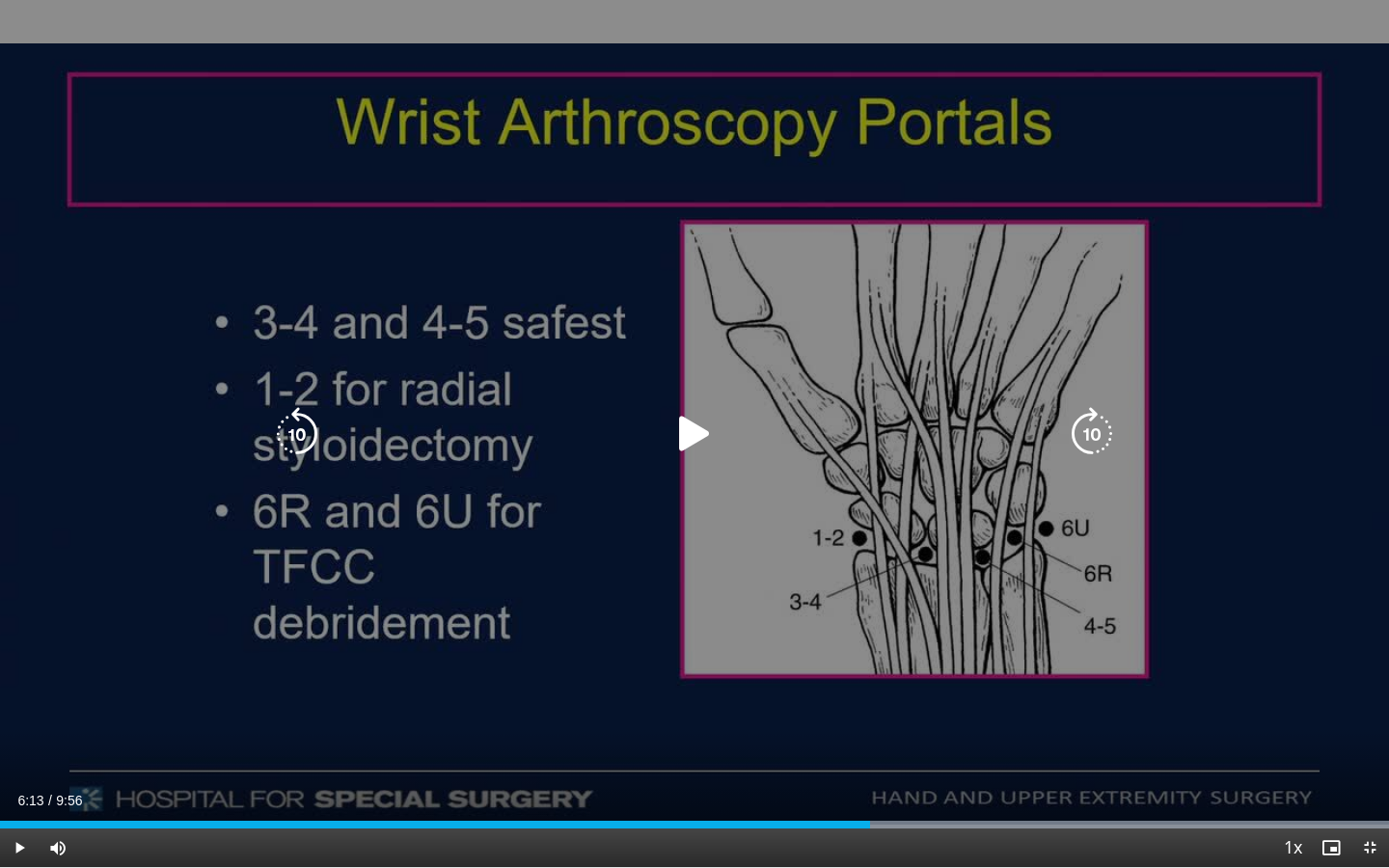 click on "[TIME]
Tap to unmute" at bounding box center [694, 433] 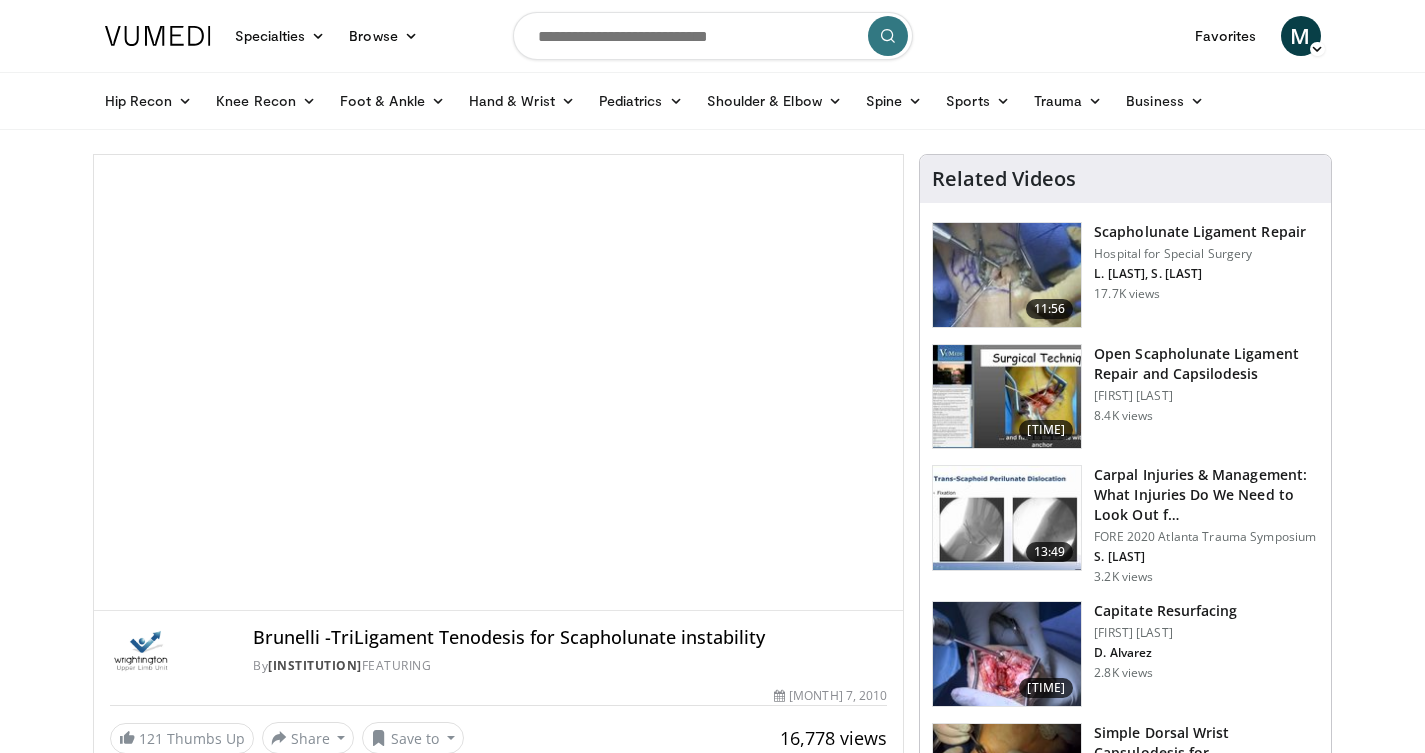 scroll, scrollTop: 0, scrollLeft: 0, axis: both 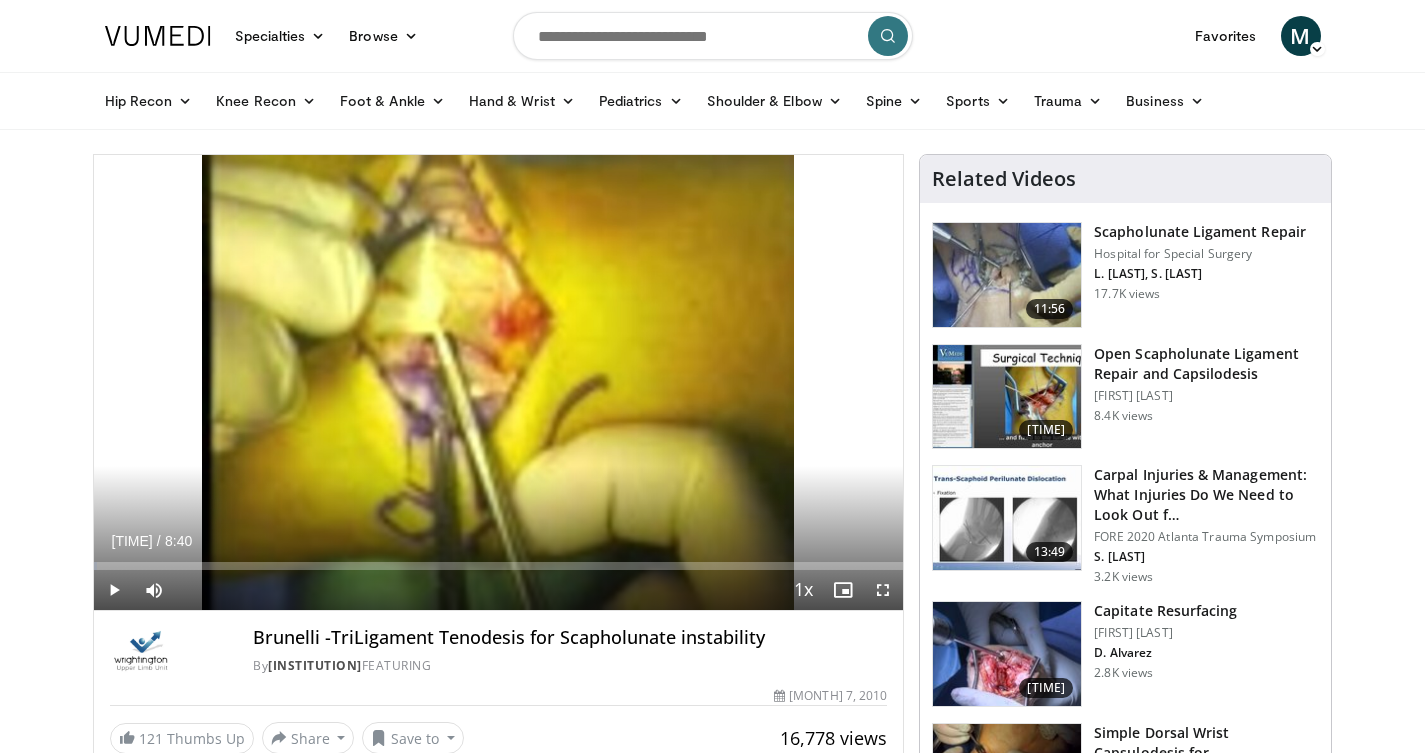 click on "Scapholunate Ligament Repair" at bounding box center [1200, 232] 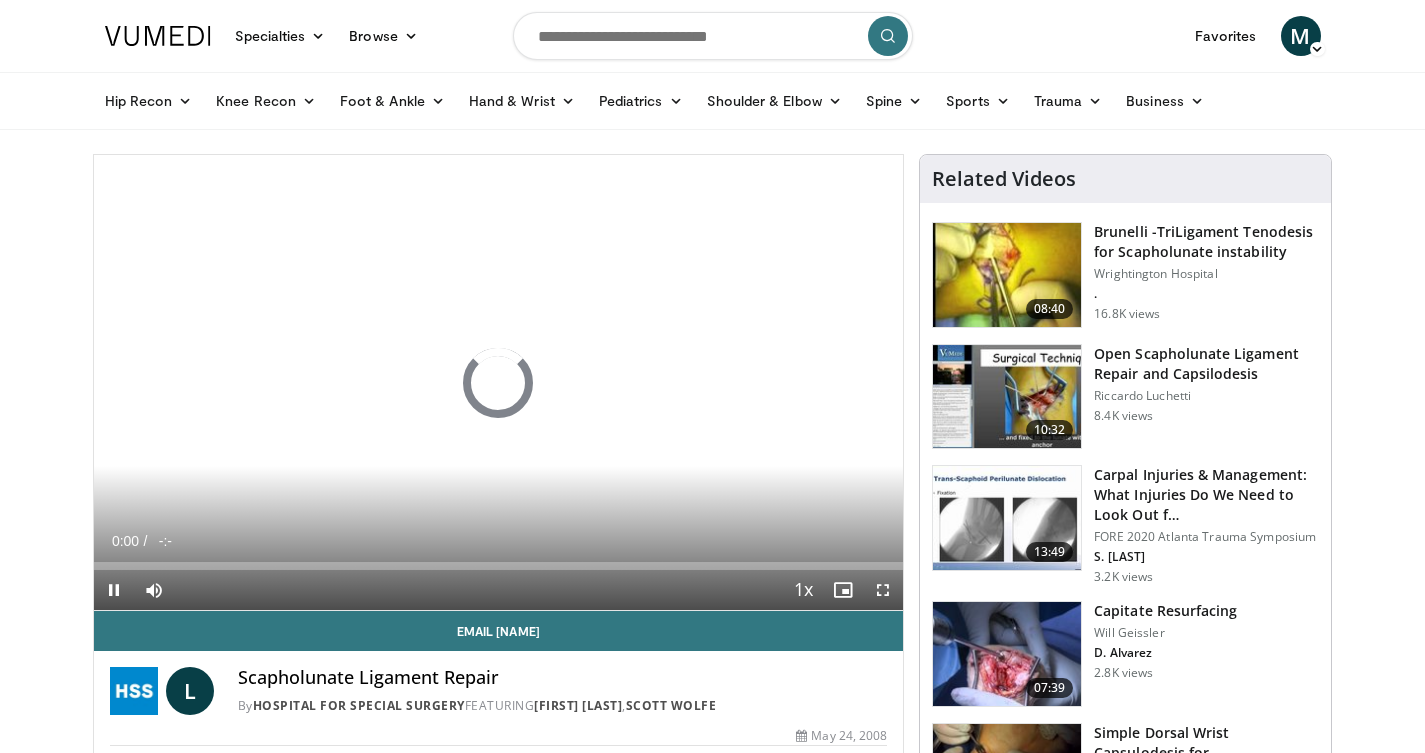scroll, scrollTop: 0, scrollLeft: 0, axis: both 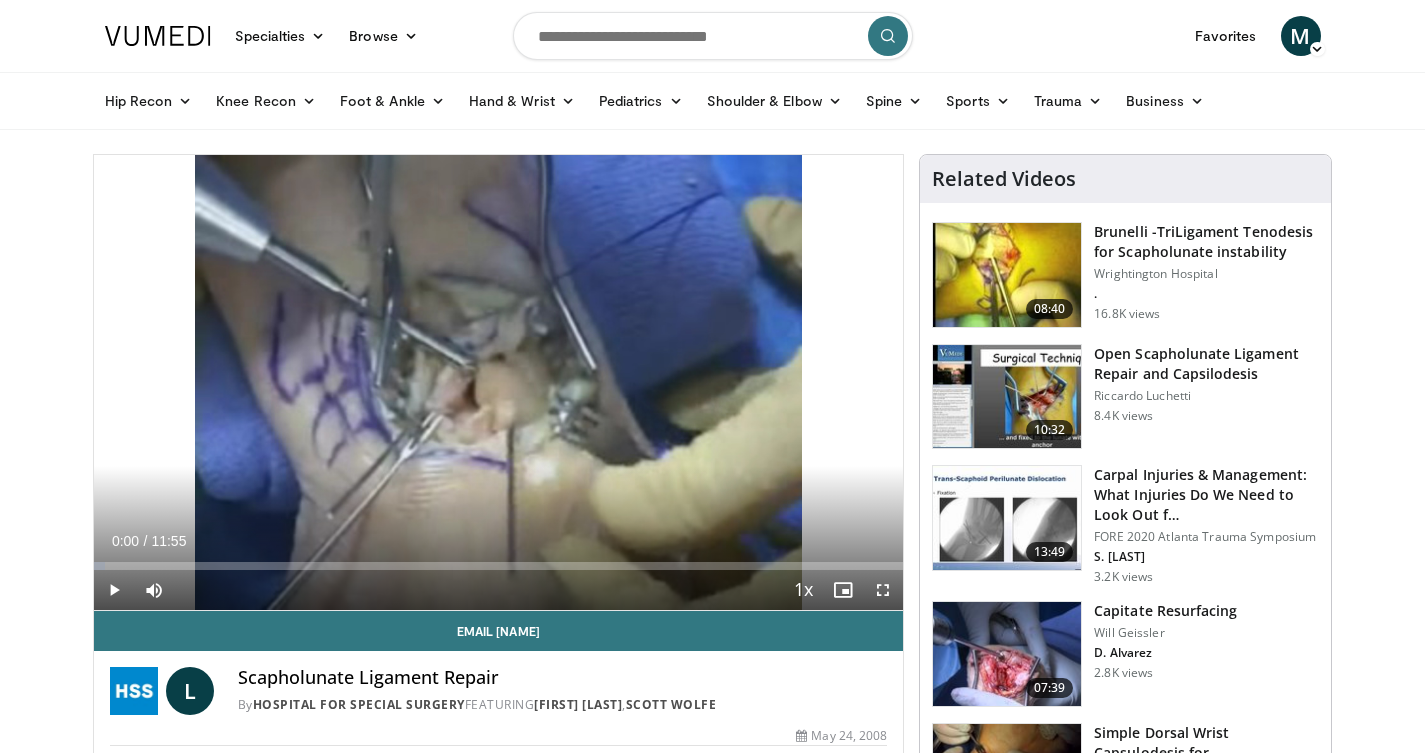 click at bounding box center (114, 590) 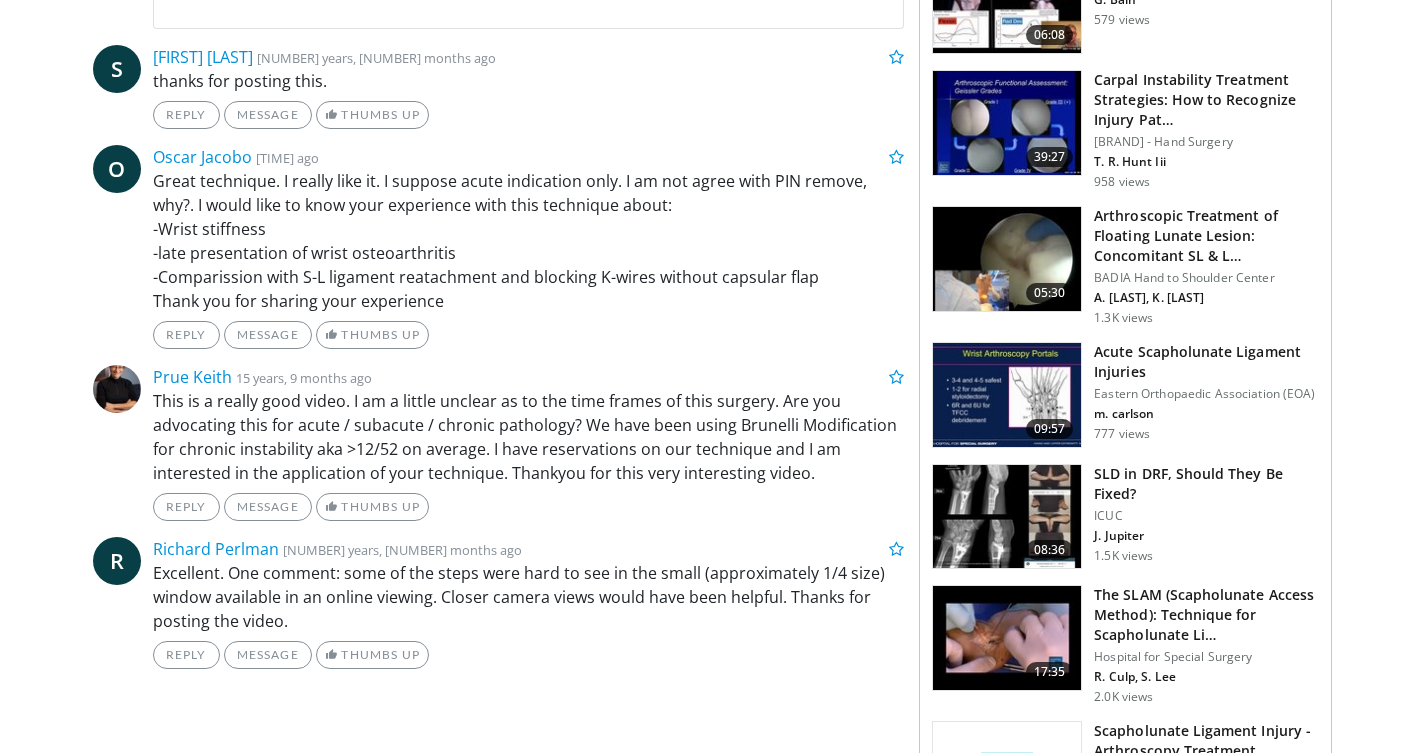 scroll, scrollTop: 0, scrollLeft: 0, axis: both 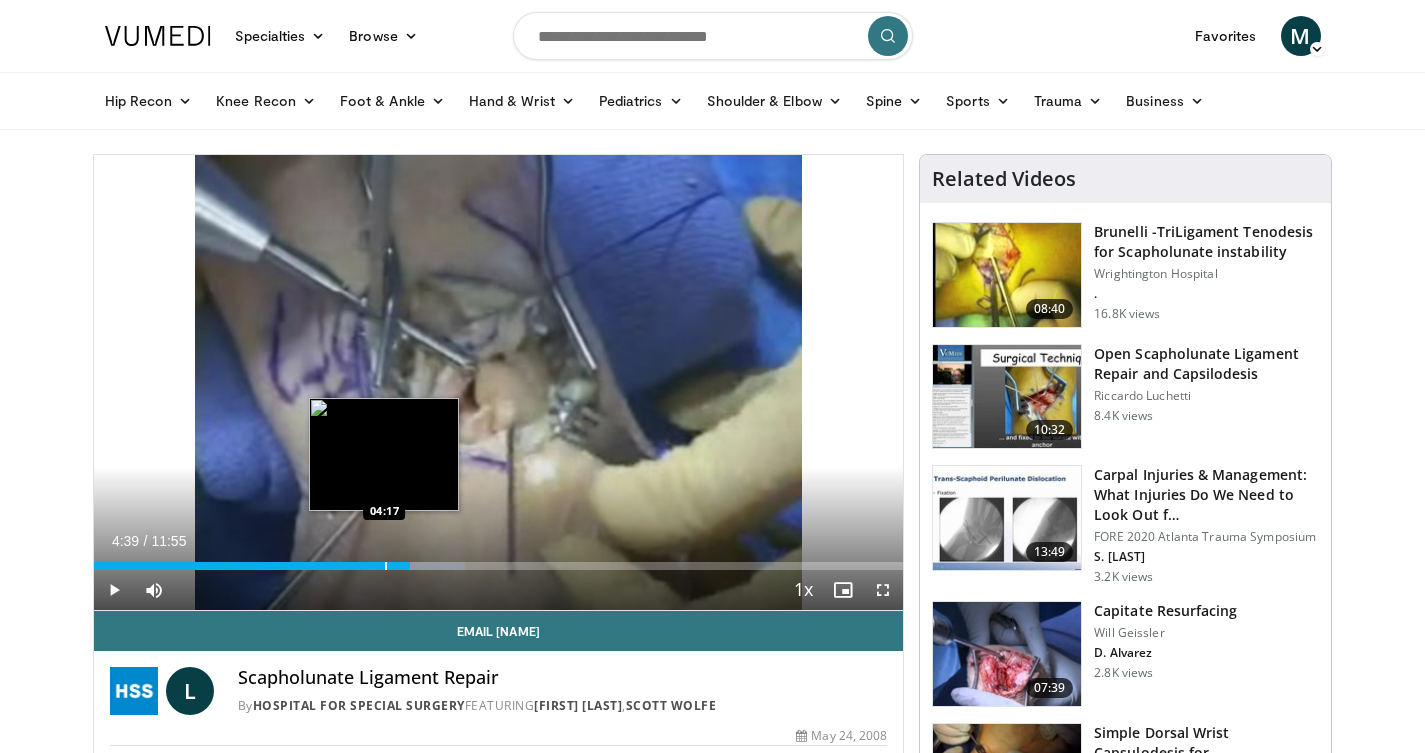 click on "Loaded :  45.91% 04:39 04:17" at bounding box center [499, 560] 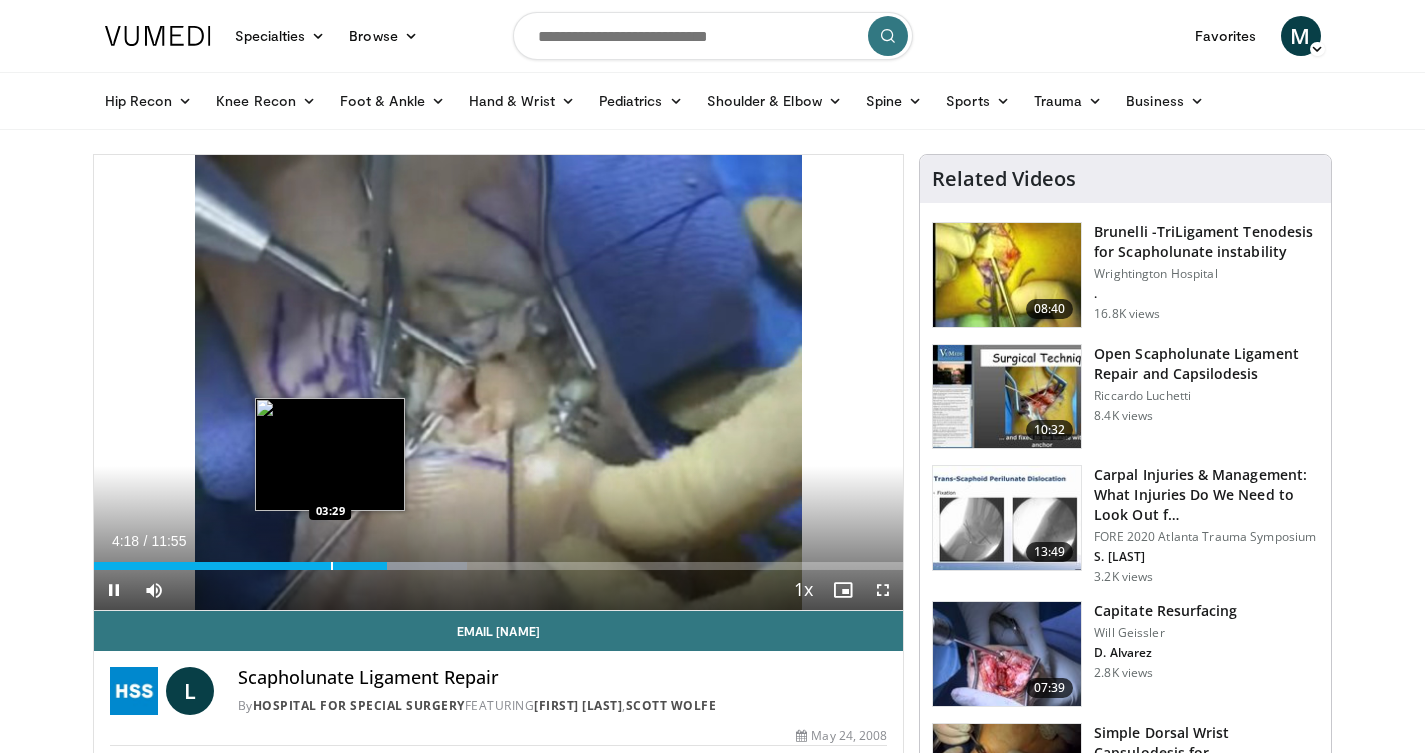 click at bounding box center [332, 566] 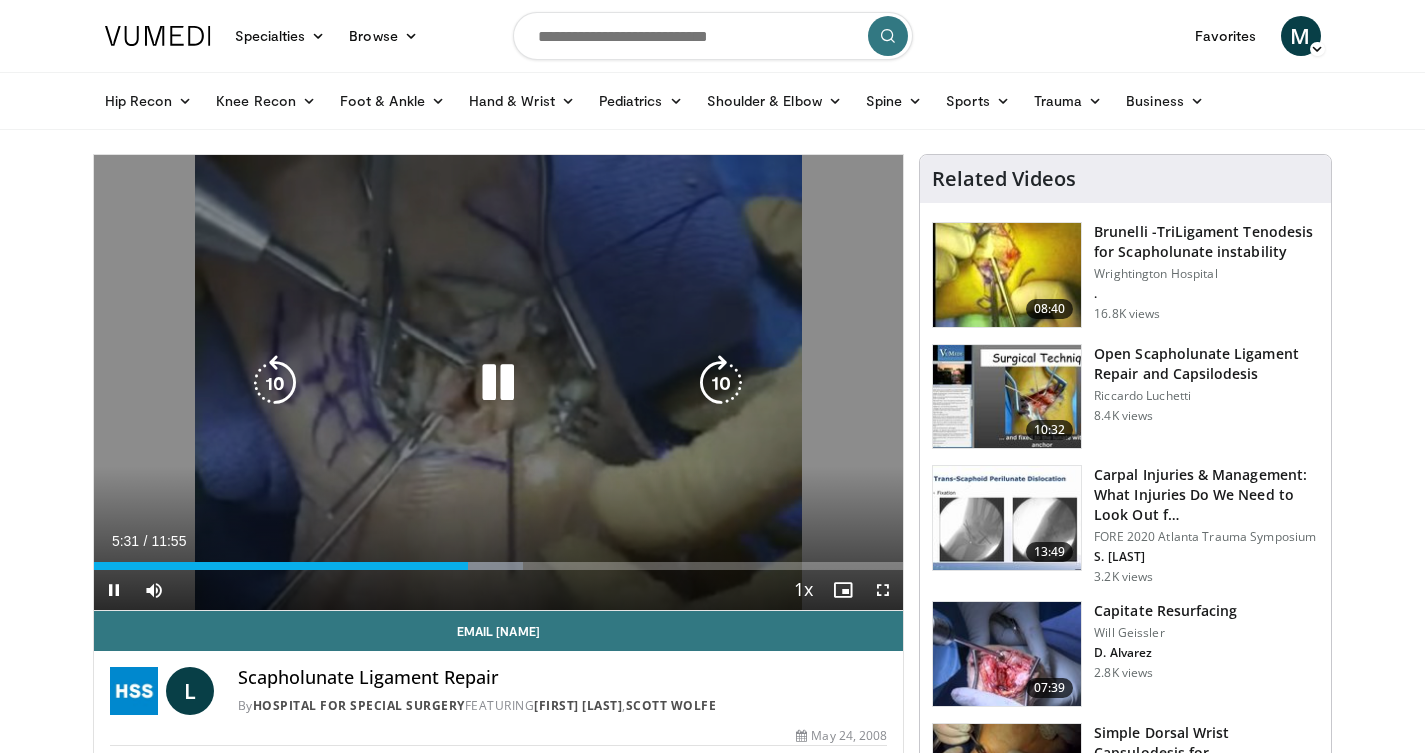 click on "[TIME]
Tap to unmute" at bounding box center (499, 382) 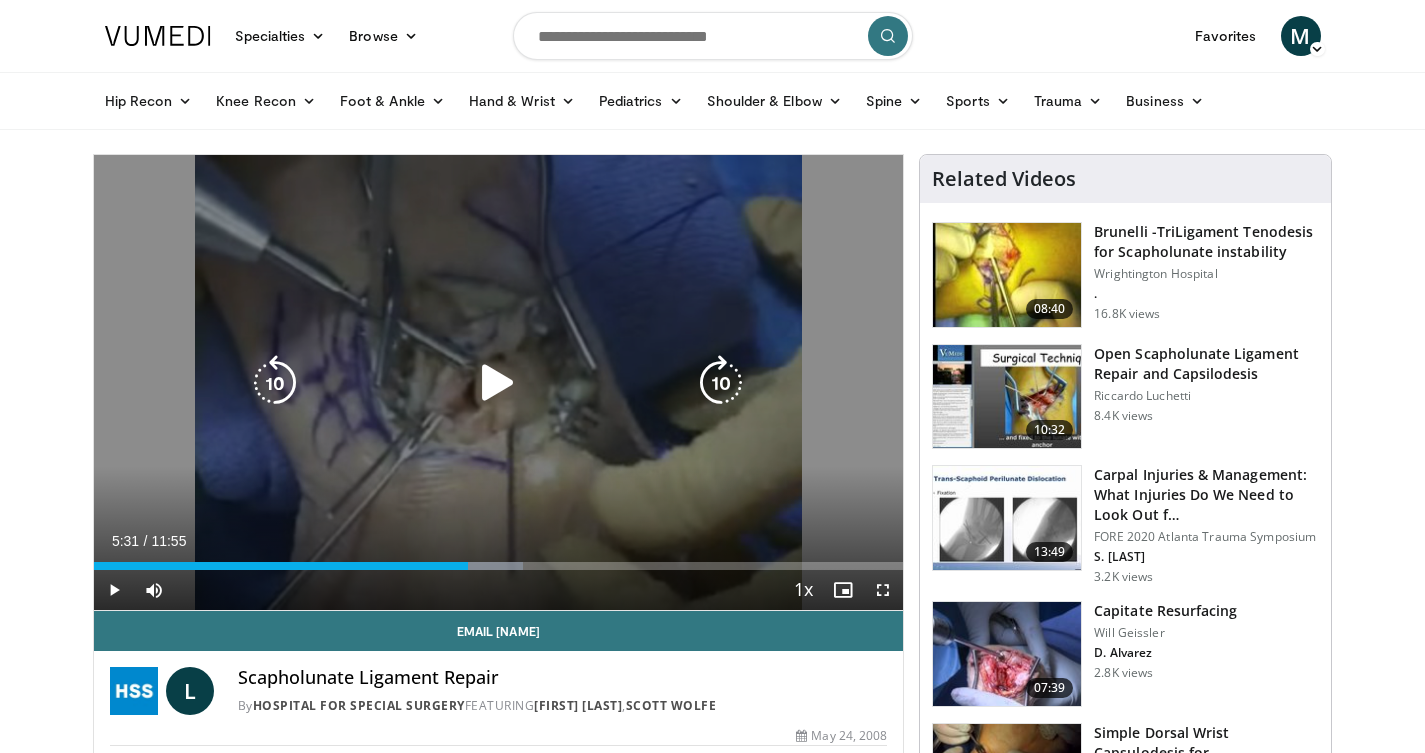 click at bounding box center [498, 383] 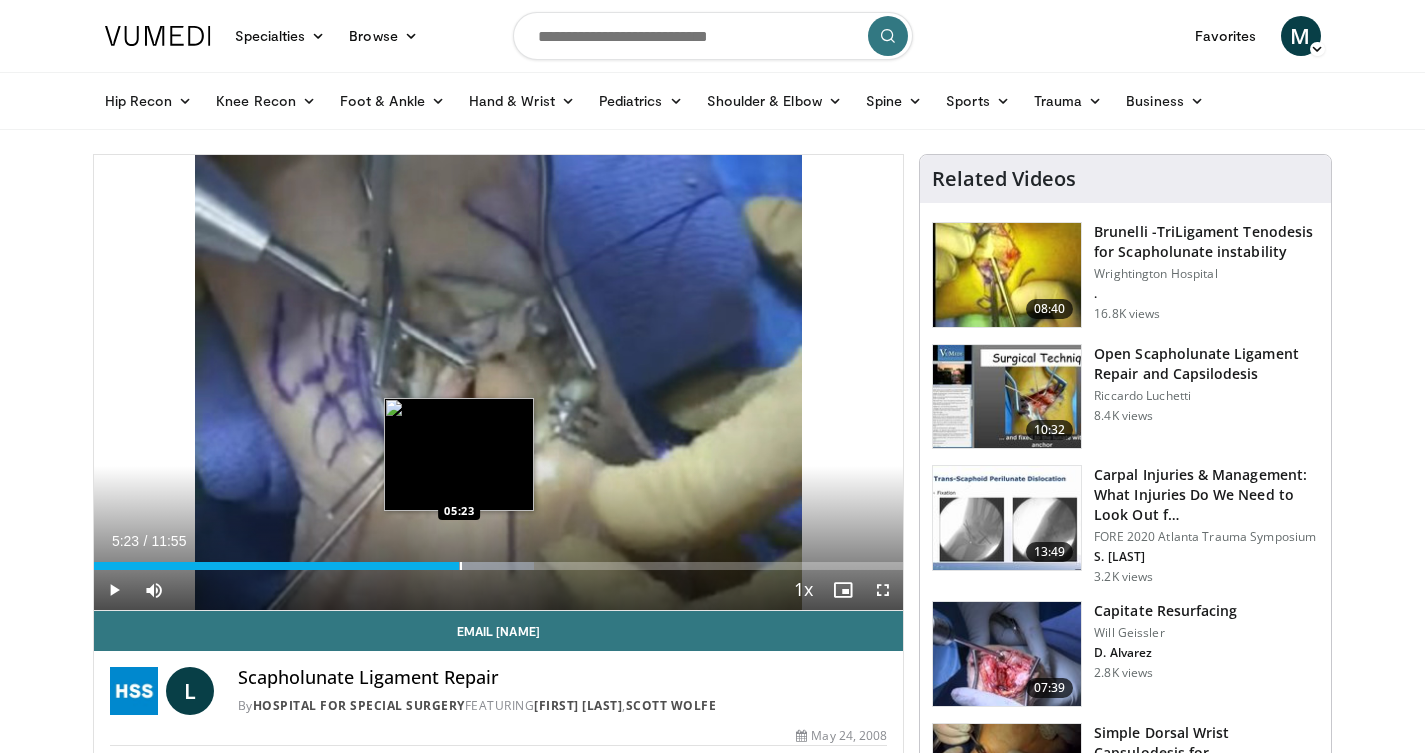 drag, startPoint x: 469, startPoint y: 563, endPoint x: 456, endPoint y: 561, distance: 13.152946 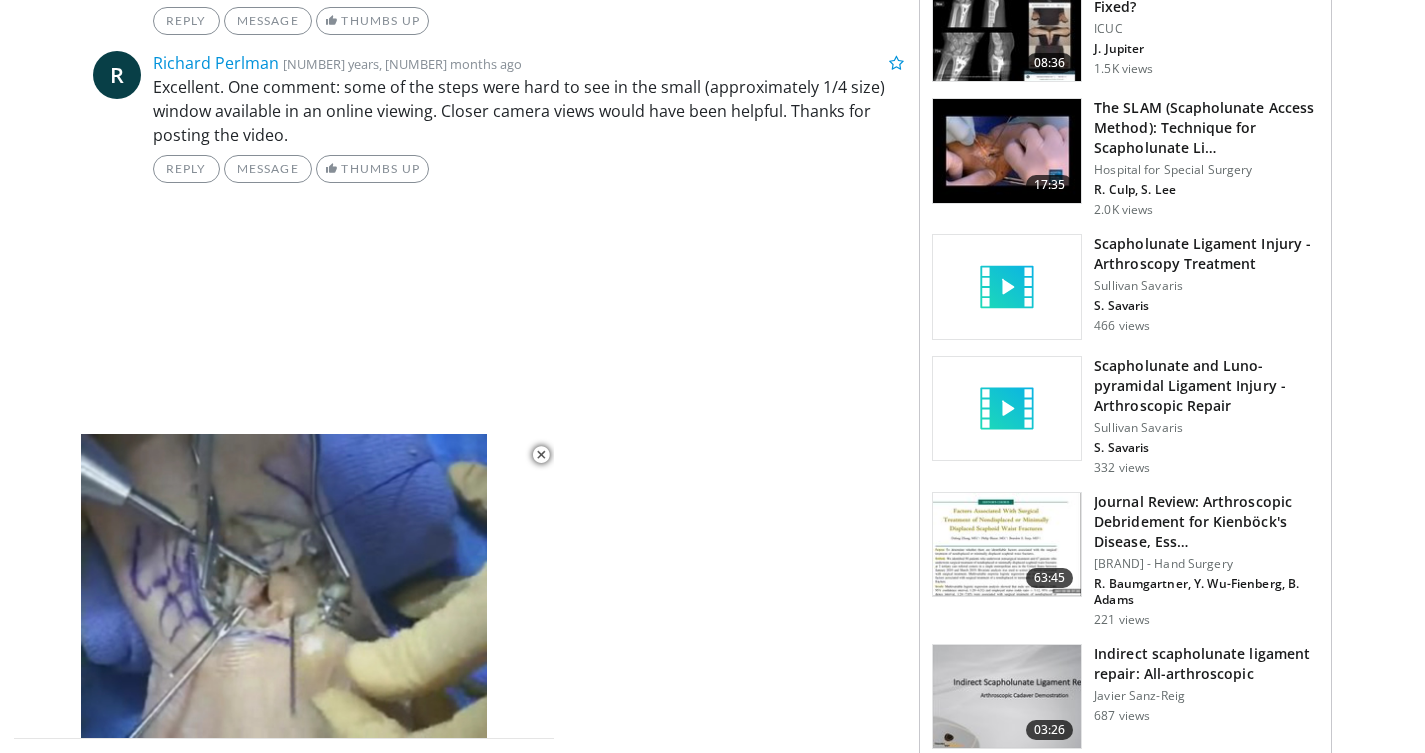 scroll, scrollTop: 2019, scrollLeft: 0, axis: vertical 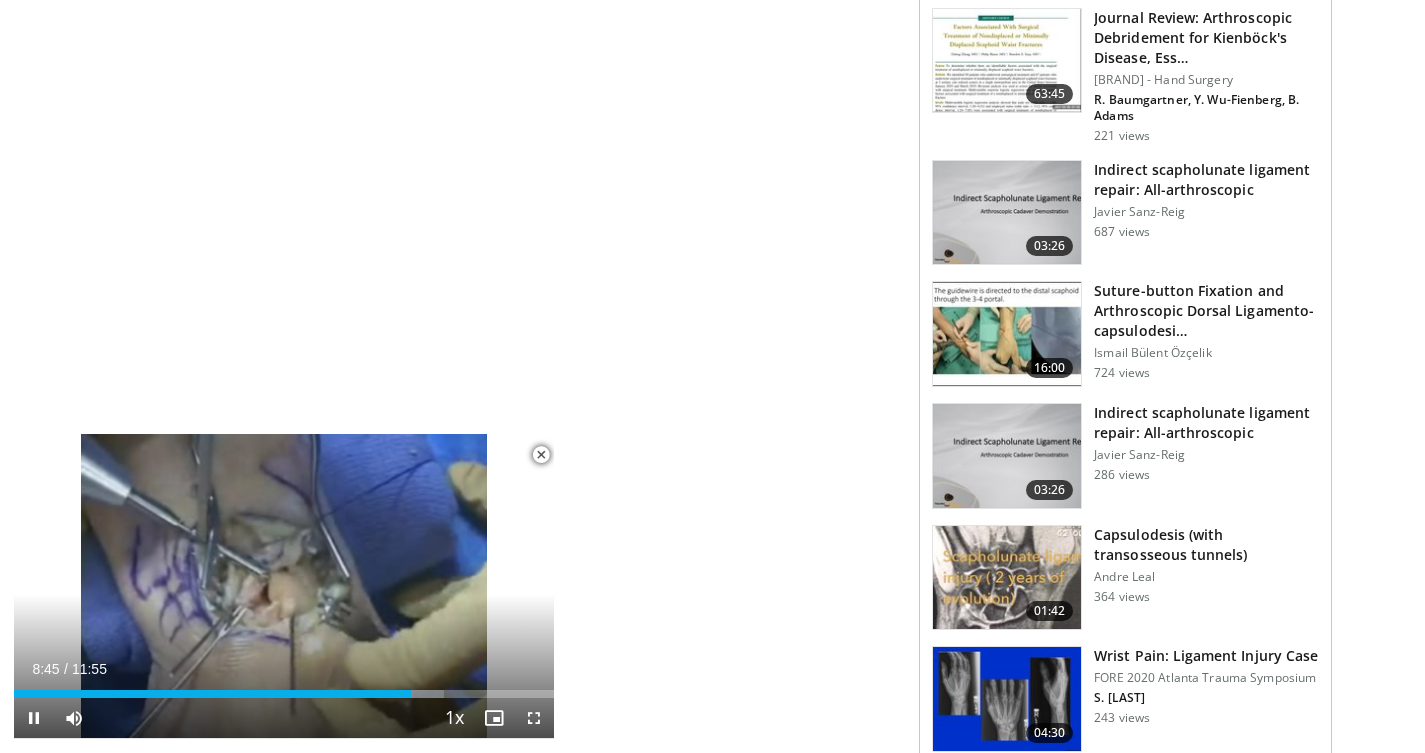 click at bounding box center (541, 455) 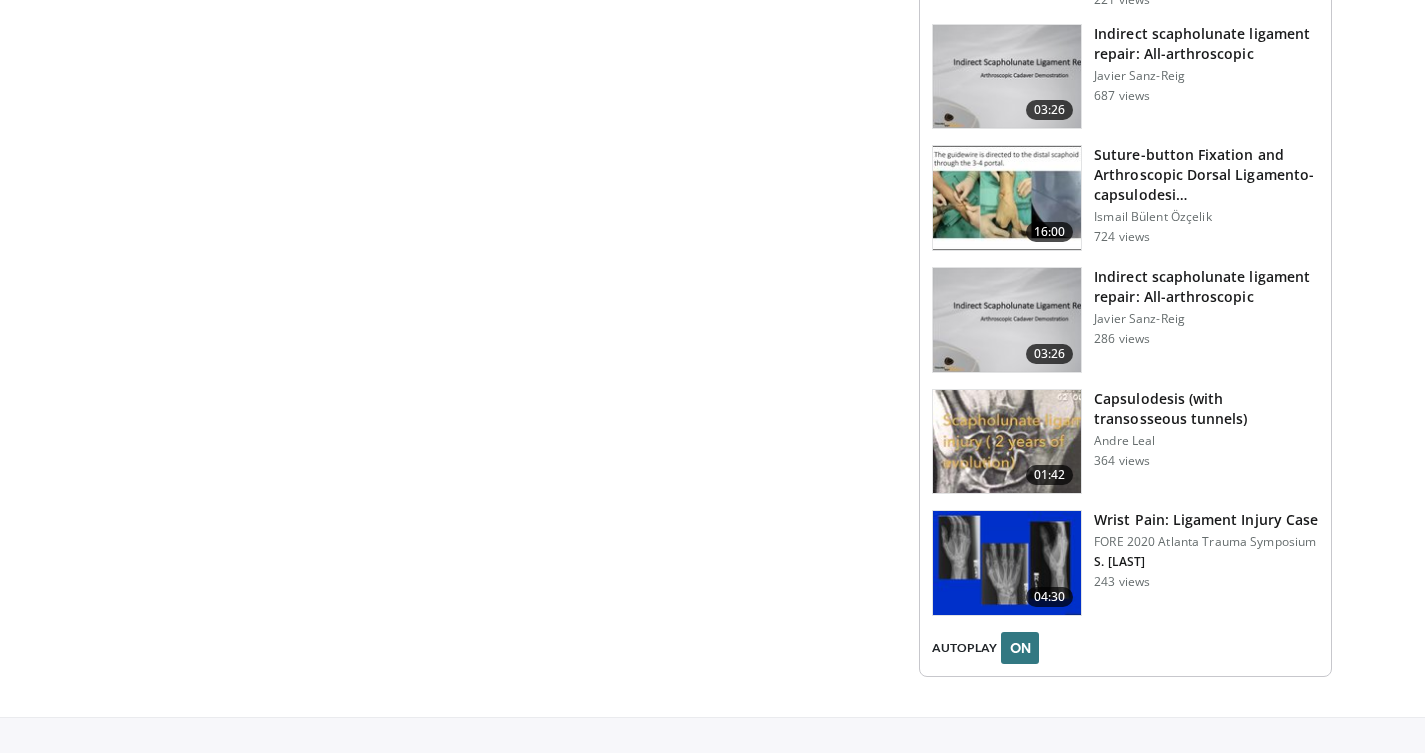scroll, scrollTop: 0, scrollLeft: 0, axis: both 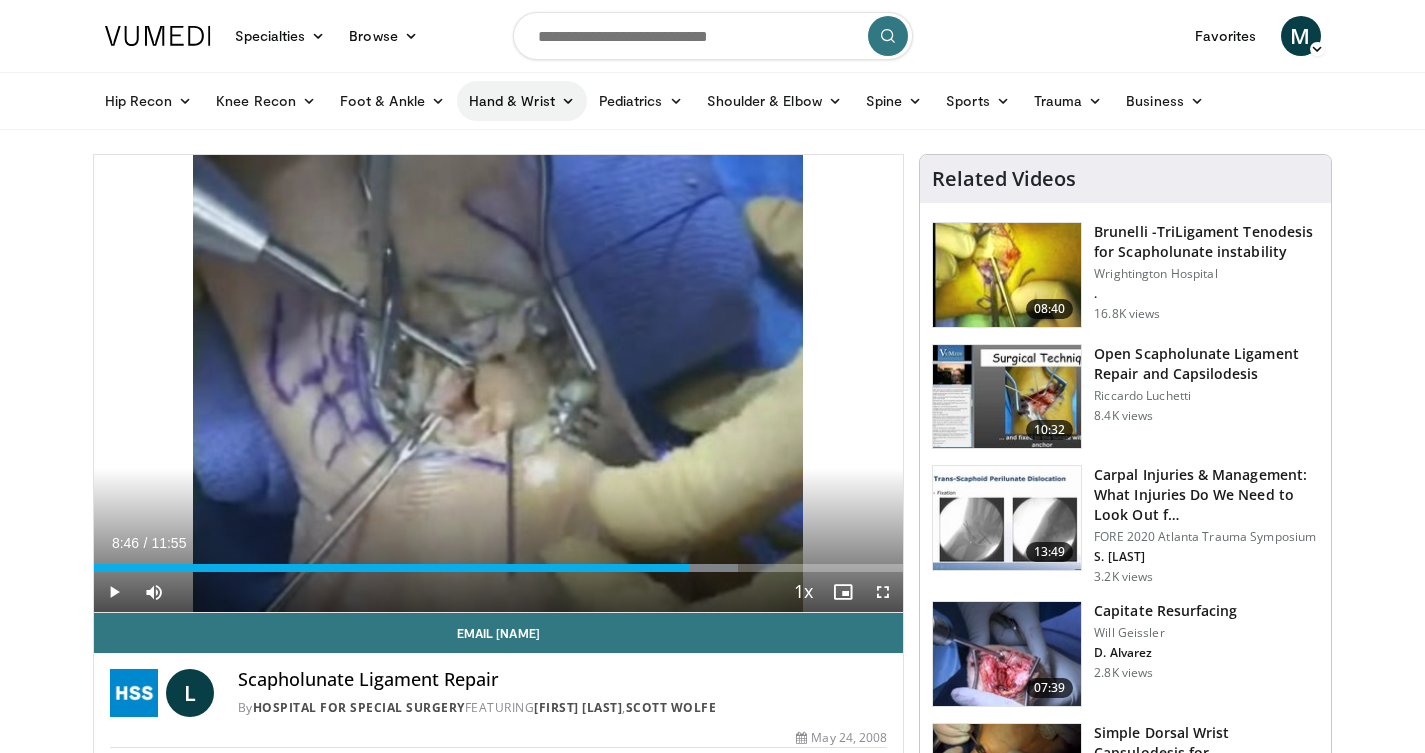 click on "Hand & Wrist" at bounding box center [522, 101] 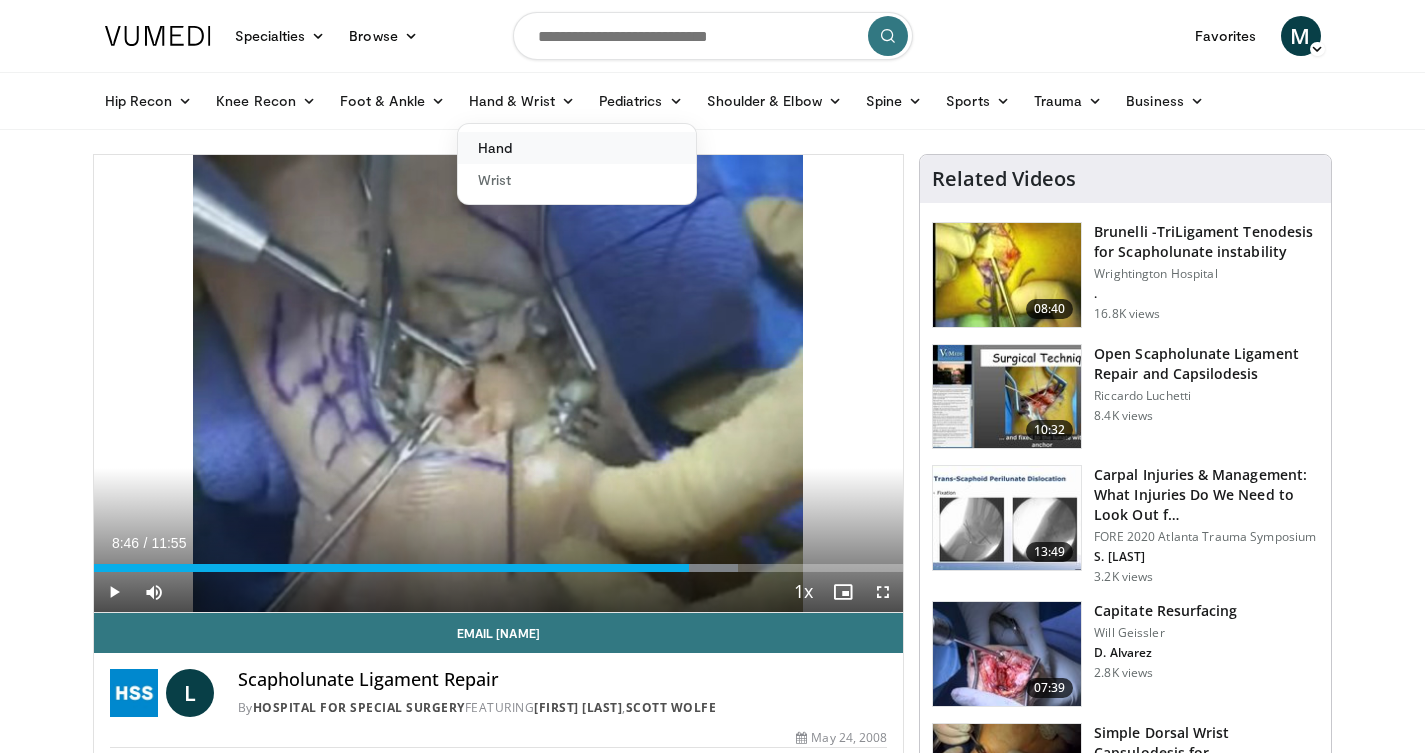 click on "Hand" at bounding box center [577, 148] 